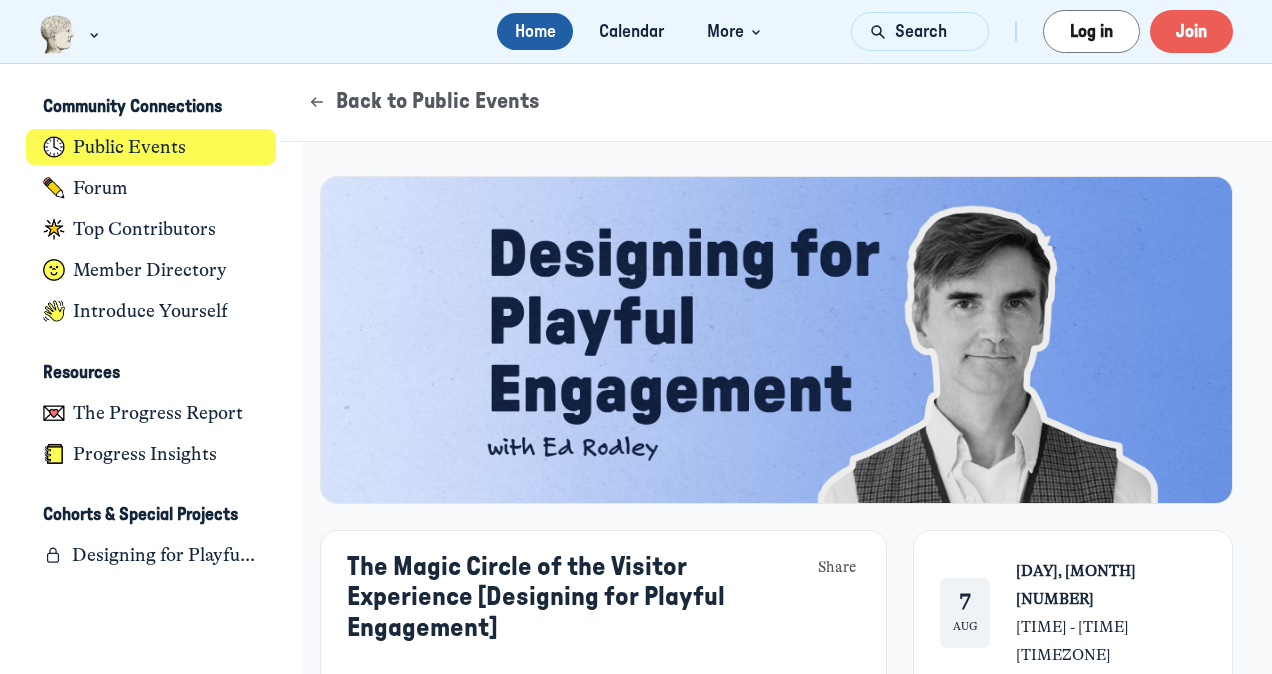 scroll, scrollTop: 0, scrollLeft: 0, axis: both 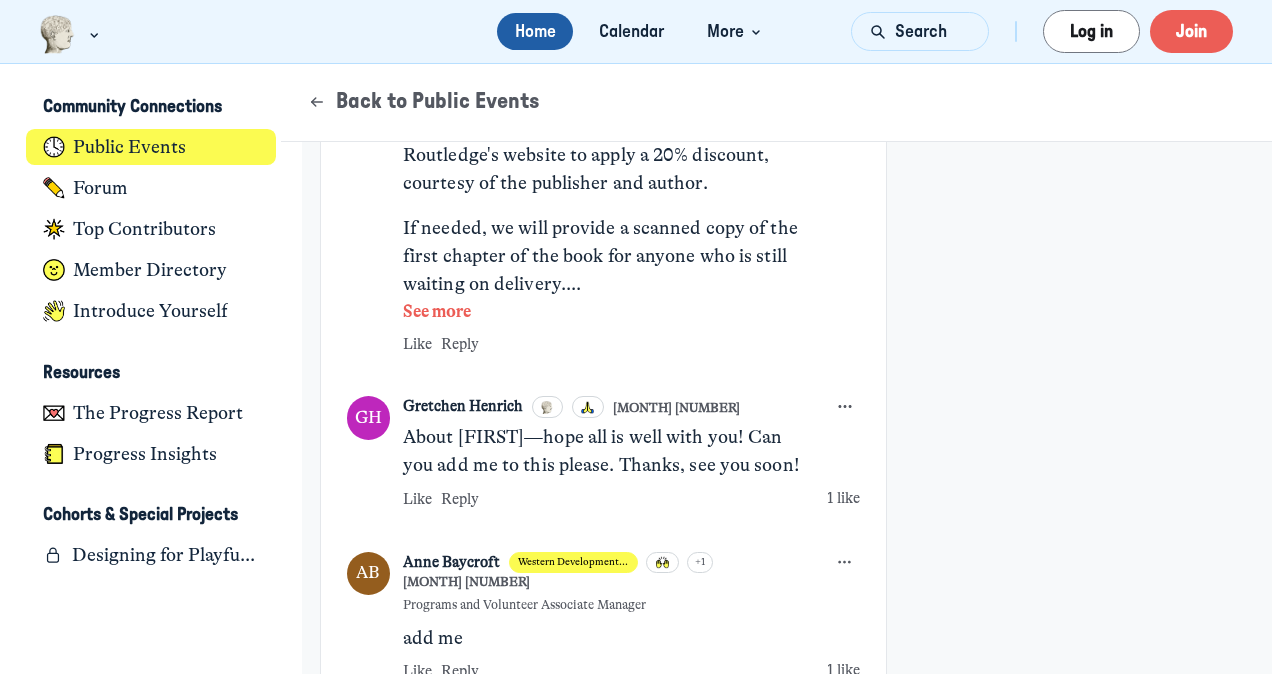 click on "See more" at bounding box center [608, 312] 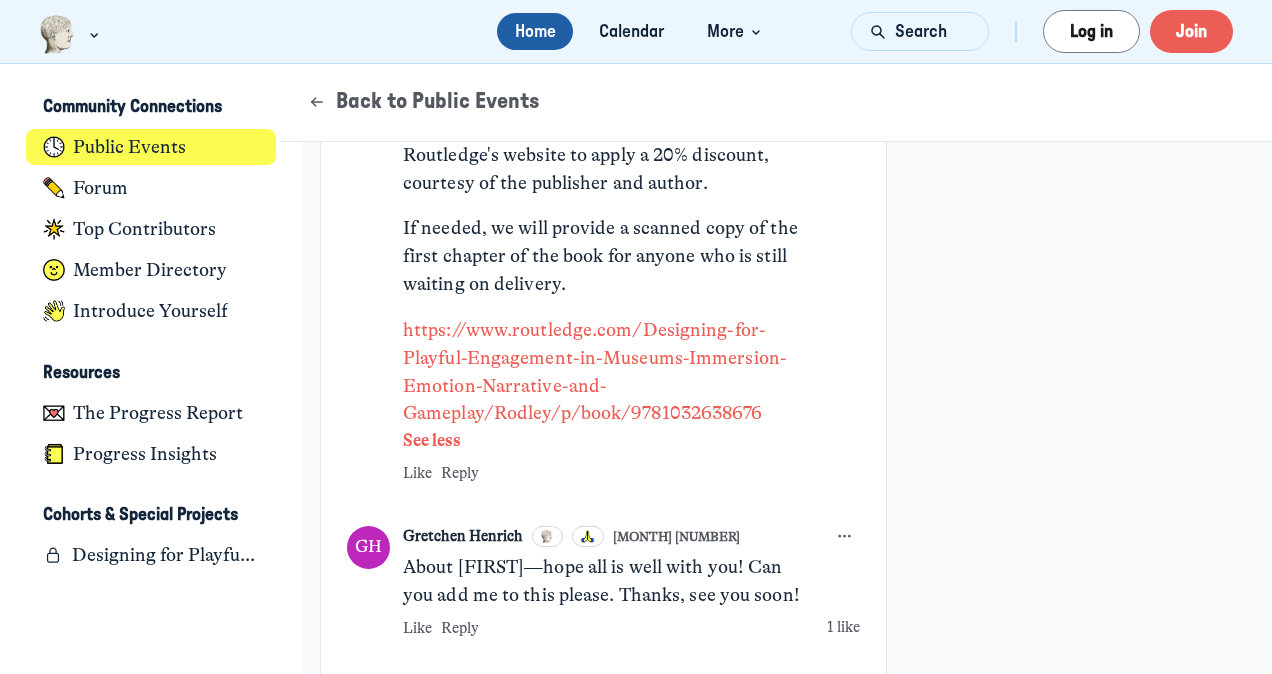 click on "https://www.routledge.com/Designing-for-Playful-Engagement-in-Museums-Immersion-Emotion-Narrative-and-Gameplay/Rodley/p/book/9781032638676" at bounding box center (595, 372) 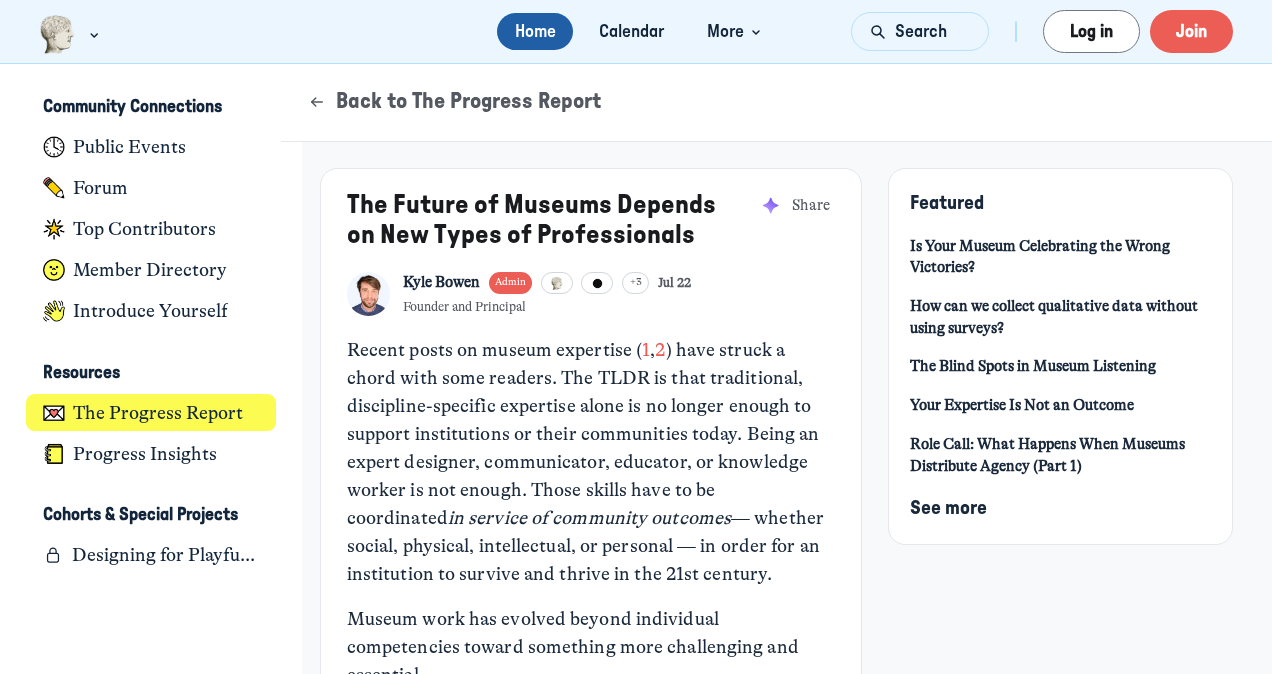 scroll, scrollTop: 0, scrollLeft: 0, axis: both 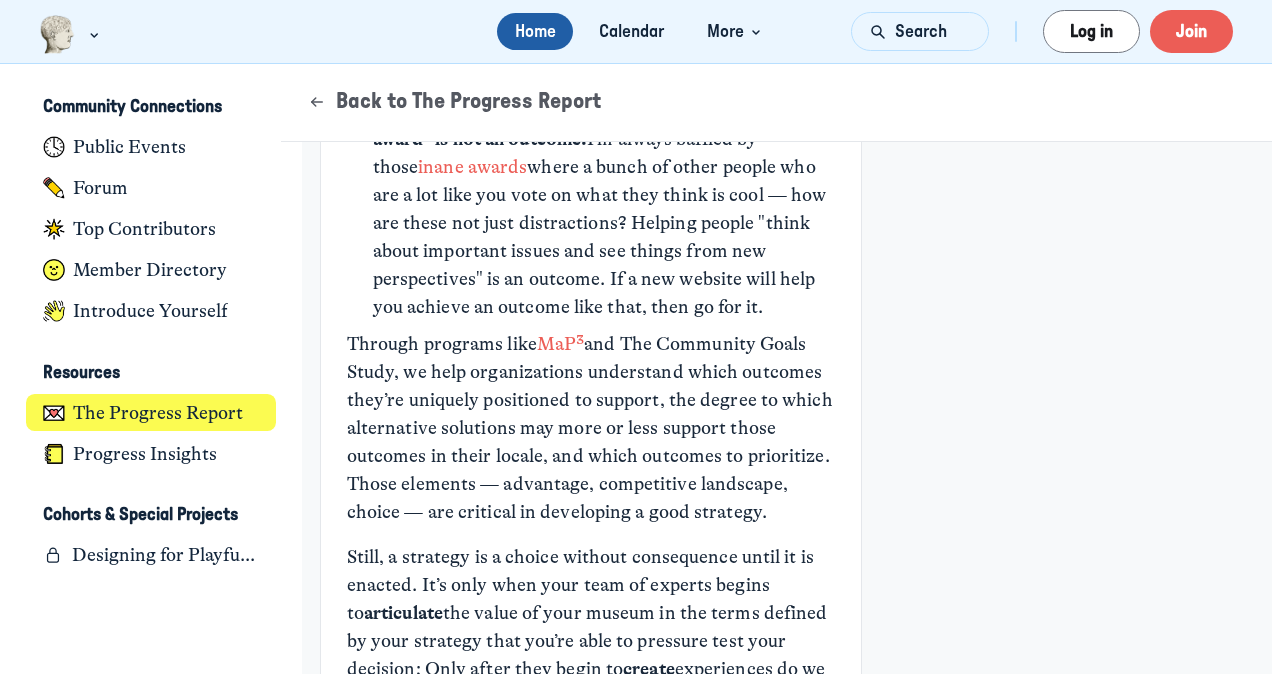 click on "MaP³" at bounding box center [560, 344] 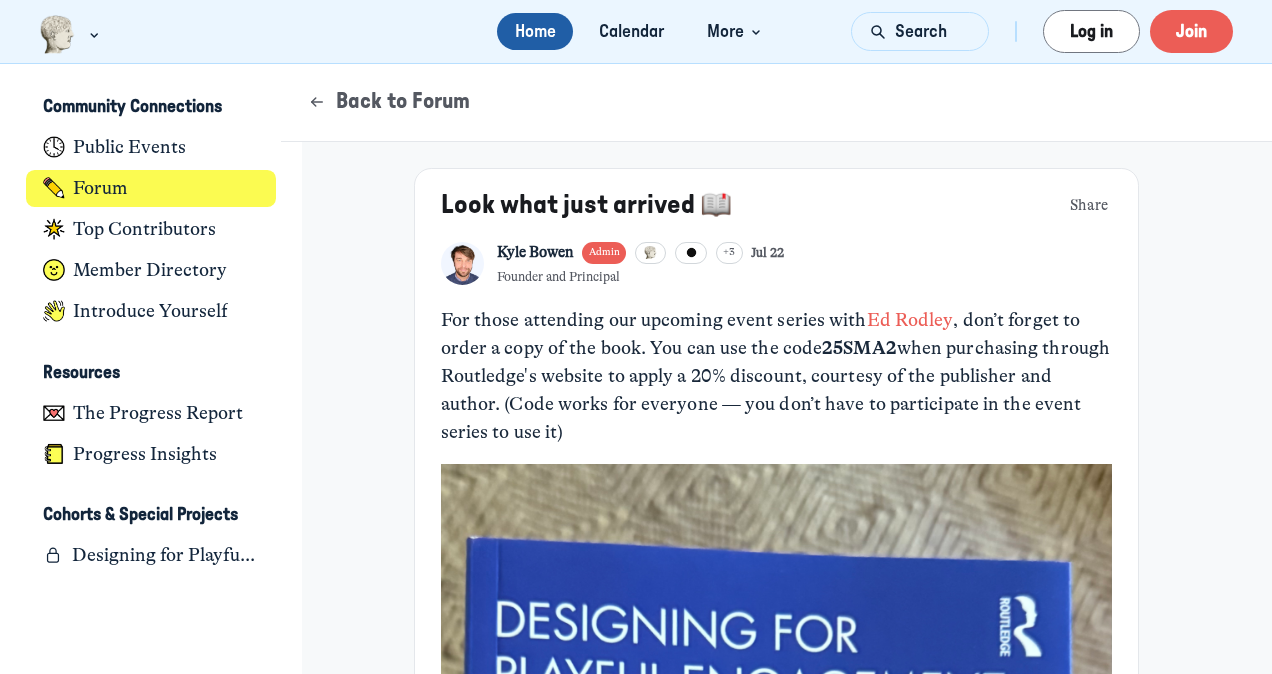 scroll, scrollTop: 0, scrollLeft: 0, axis: both 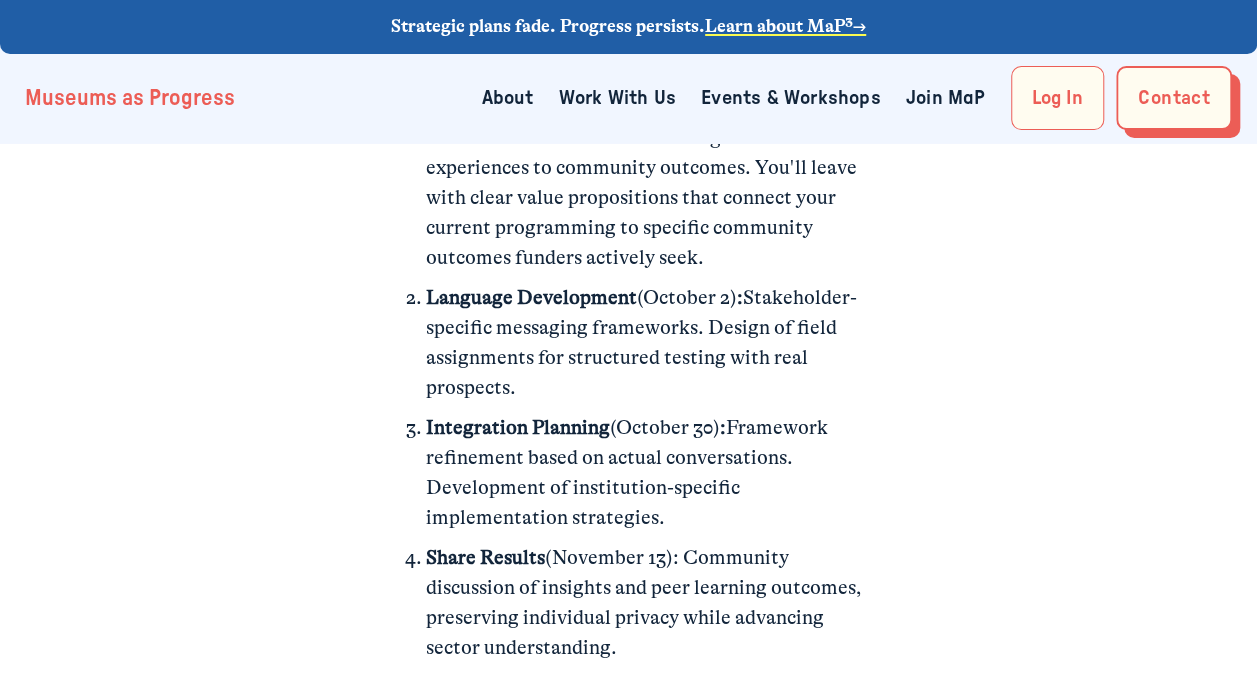click on "Required Sessions Foundation Building  (September 18) : Language Development  (October 2) :  Stakeholder-specific messaging frameworks. Design of field assignments for structured testing with real prospects. Integration Planning  (October 30) : Fee" at bounding box center [628, 1210] 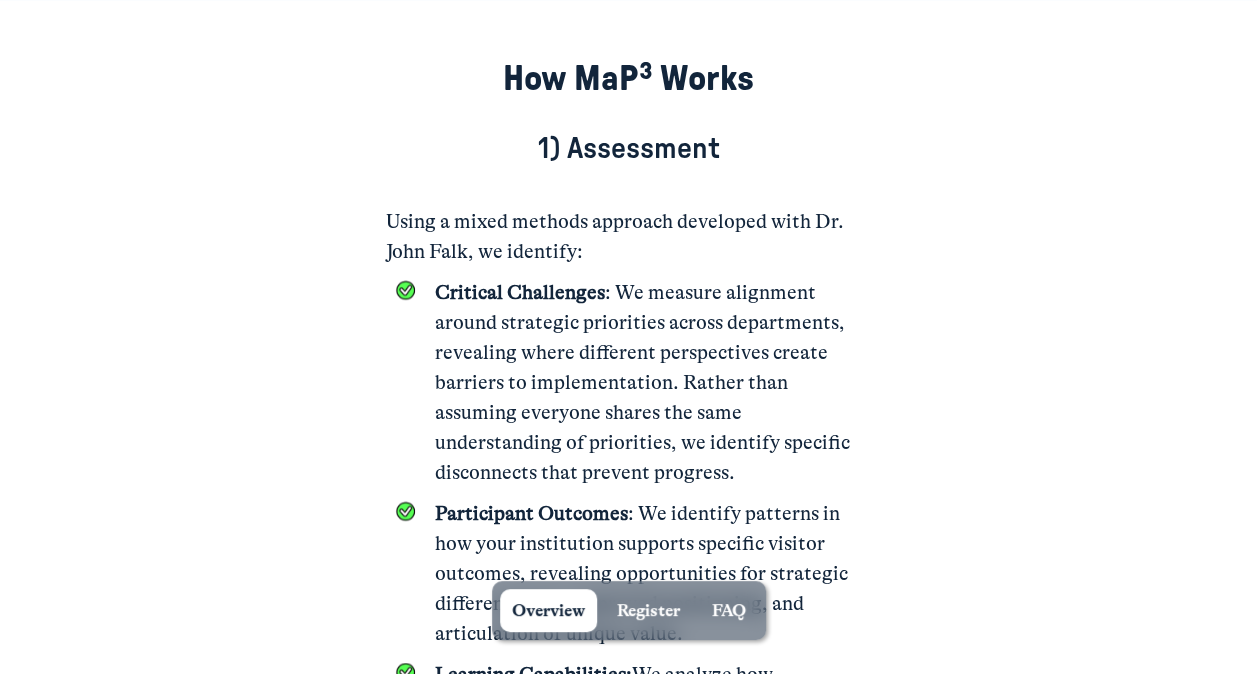 scroll, scrollTop: 3044, scrollLeft: 0, axis: vertical 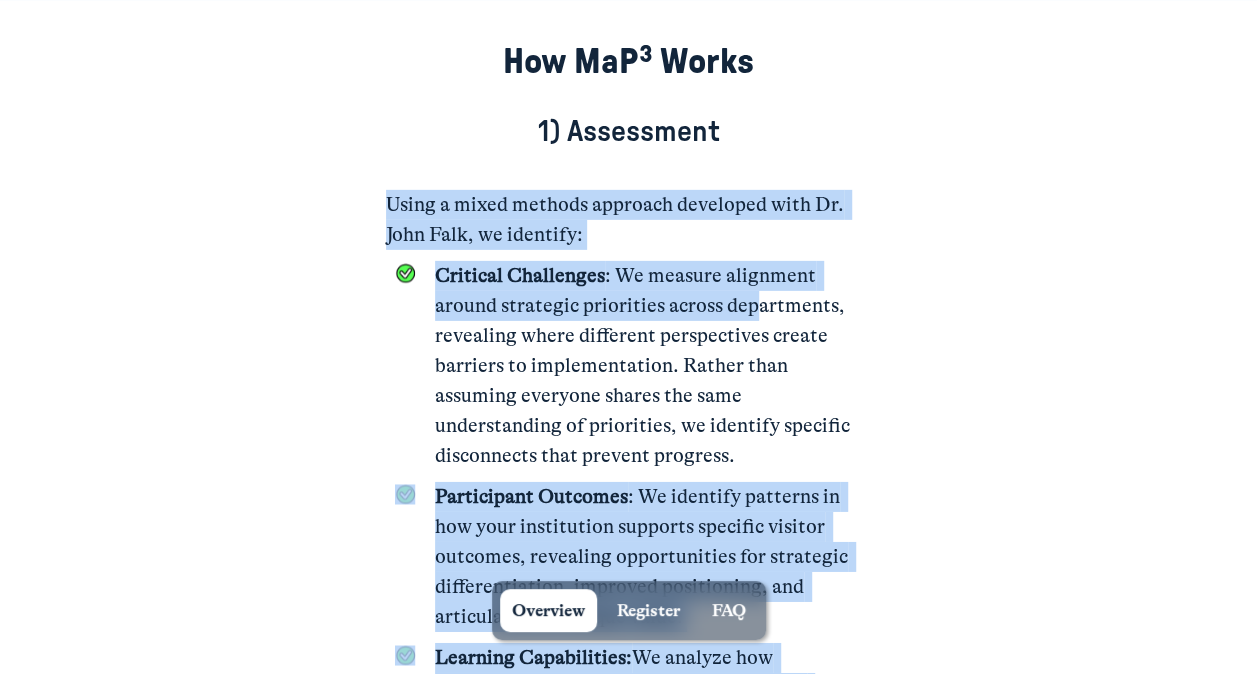 drag, startPoint x: 384, startPoint y: 213, endPoint x: 758, endPoint y: 318, distance: 388.45978 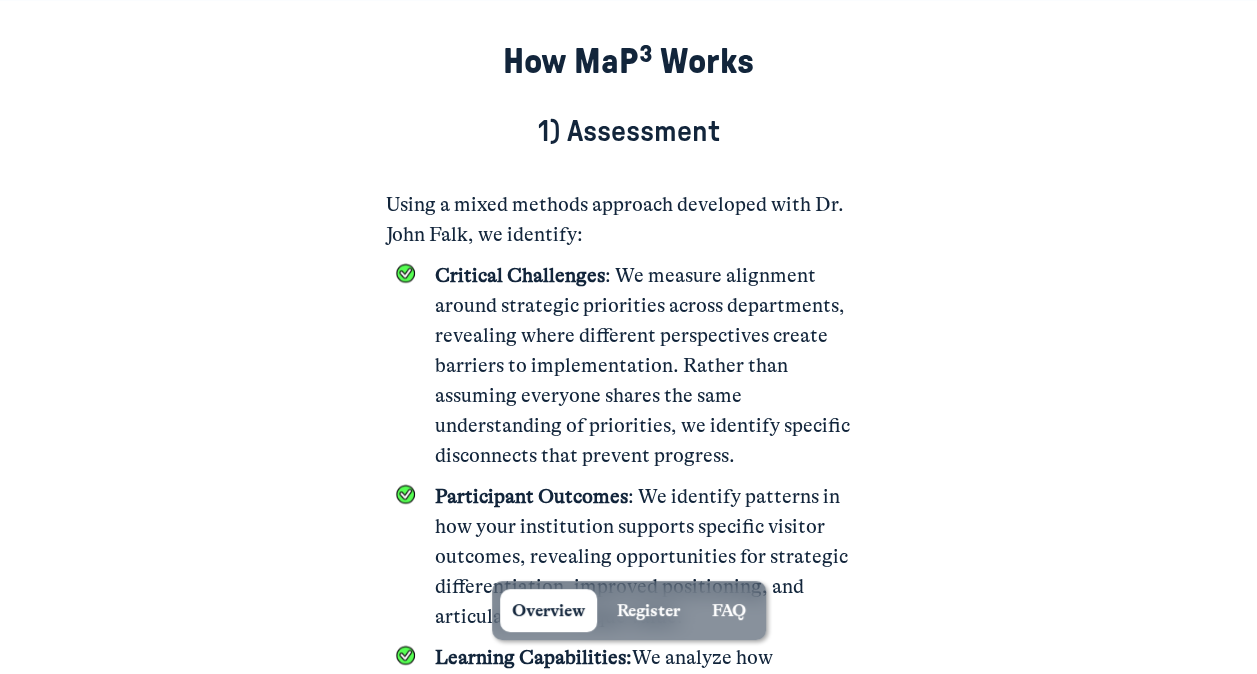 click on "1) Assessment" at bounding box center [629, 133] 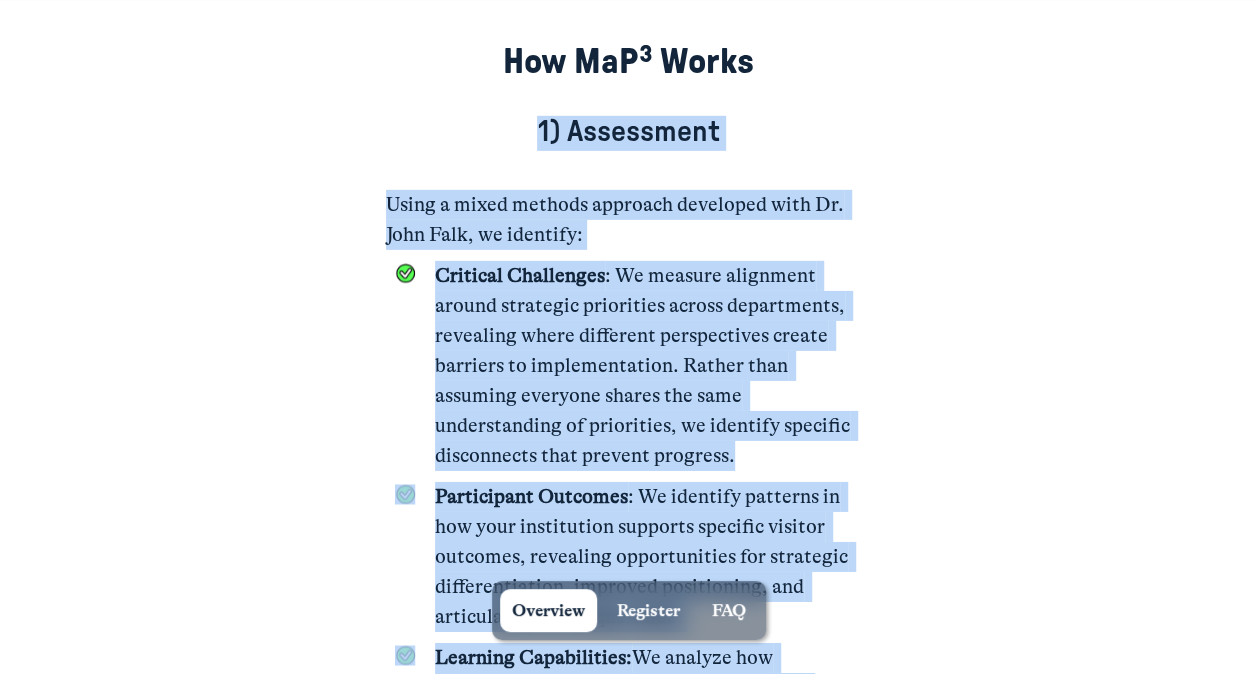 drag, startPoint x: 520, startPoint y: 136, endPoint x: 634, endPoint y: 462, distance: 345.3578 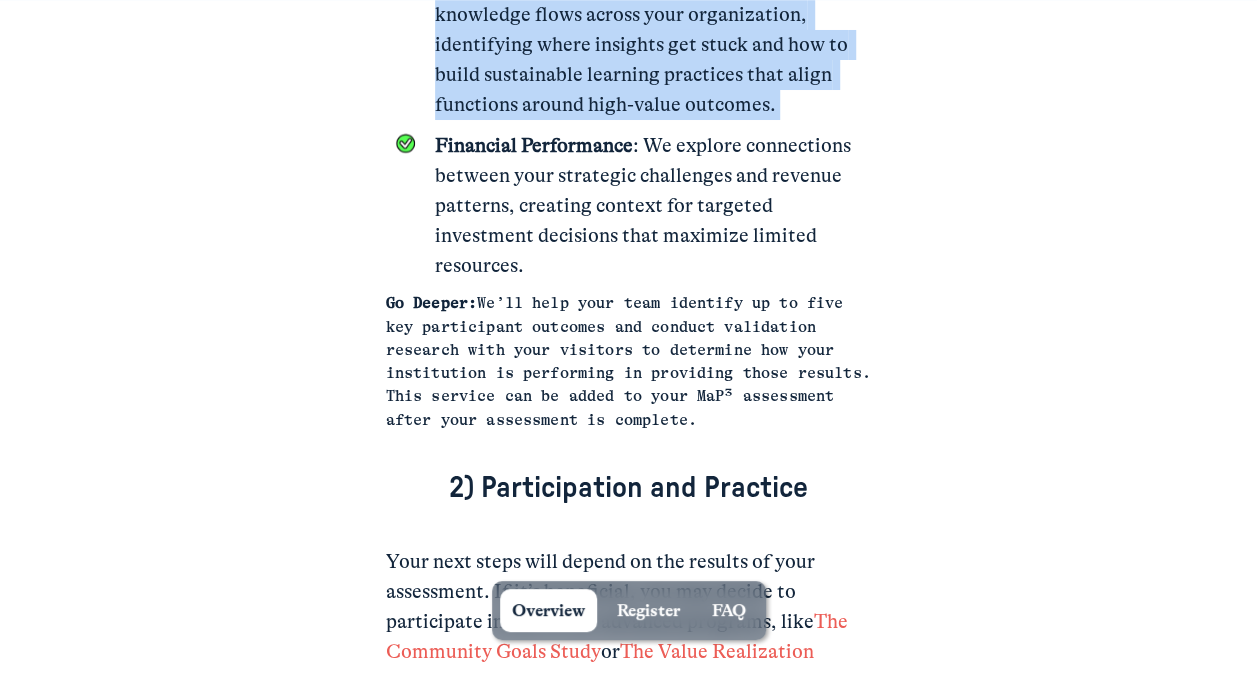 scroll, scrollTop: 3732, scrollLeft: 0, axis: vertical 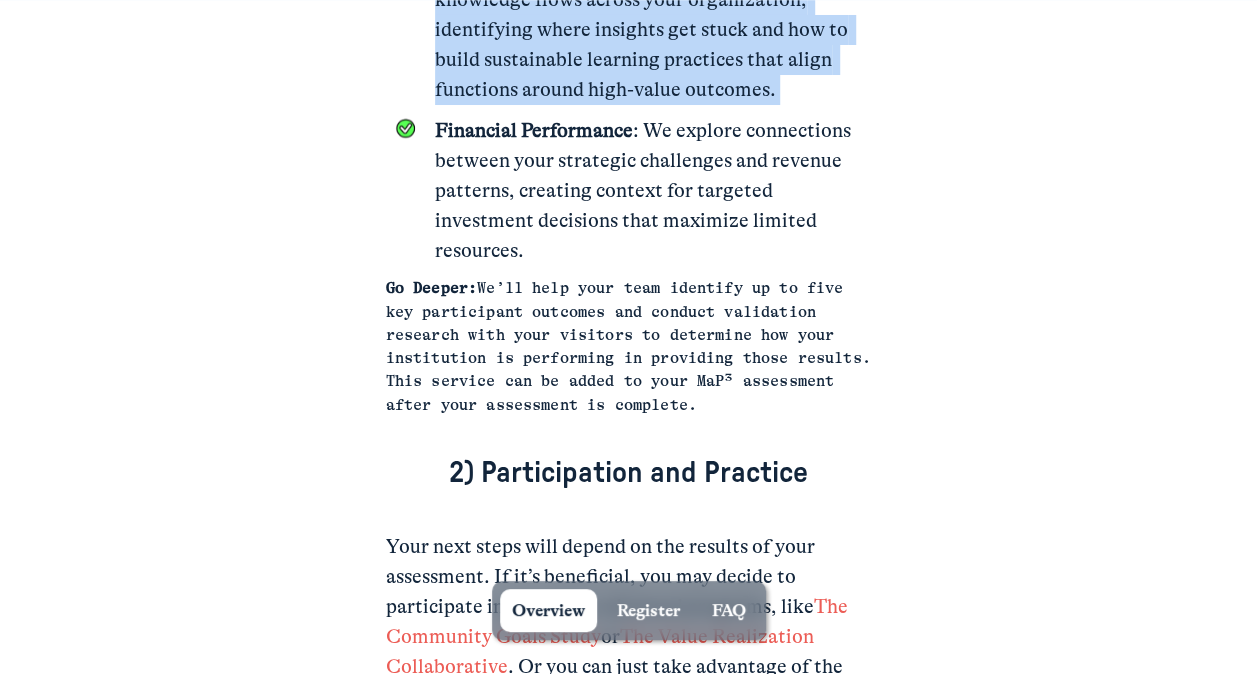 drag, startPoint x: 823, startPoint y: 390, endPoint x: 393, endPoint y: 177, distance: 479.86353 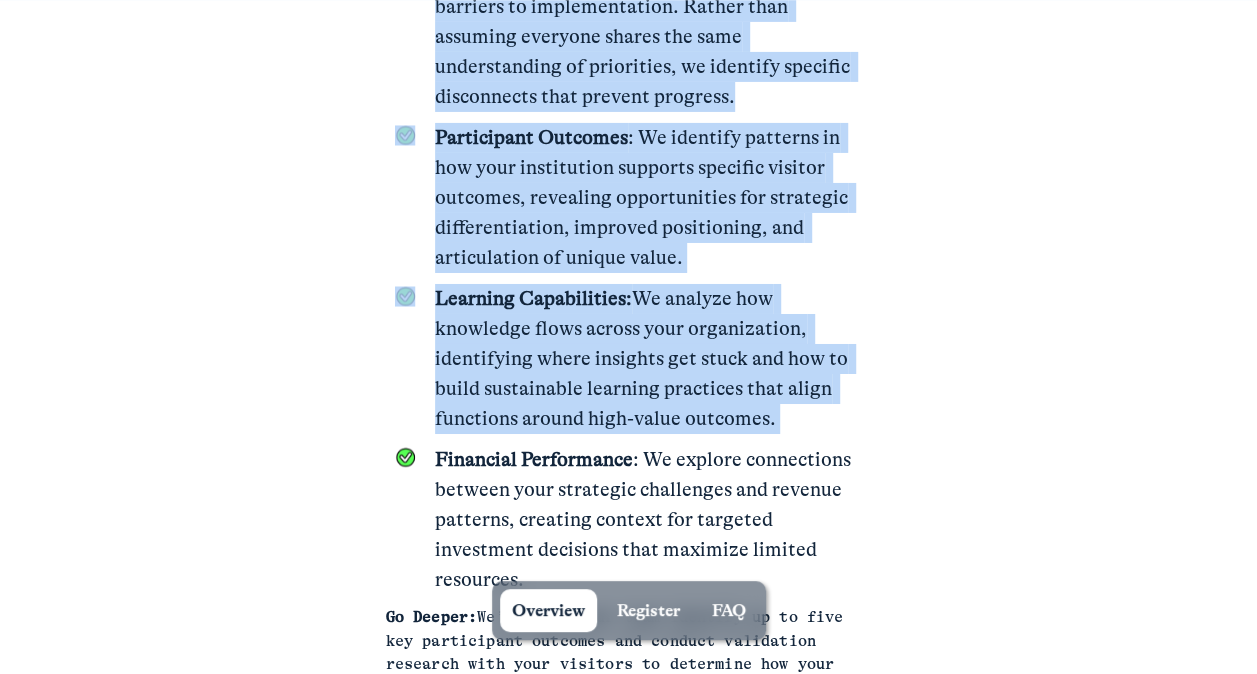 scroll, scrollTop: 3428, scrollLeft: 0, axis: vertical 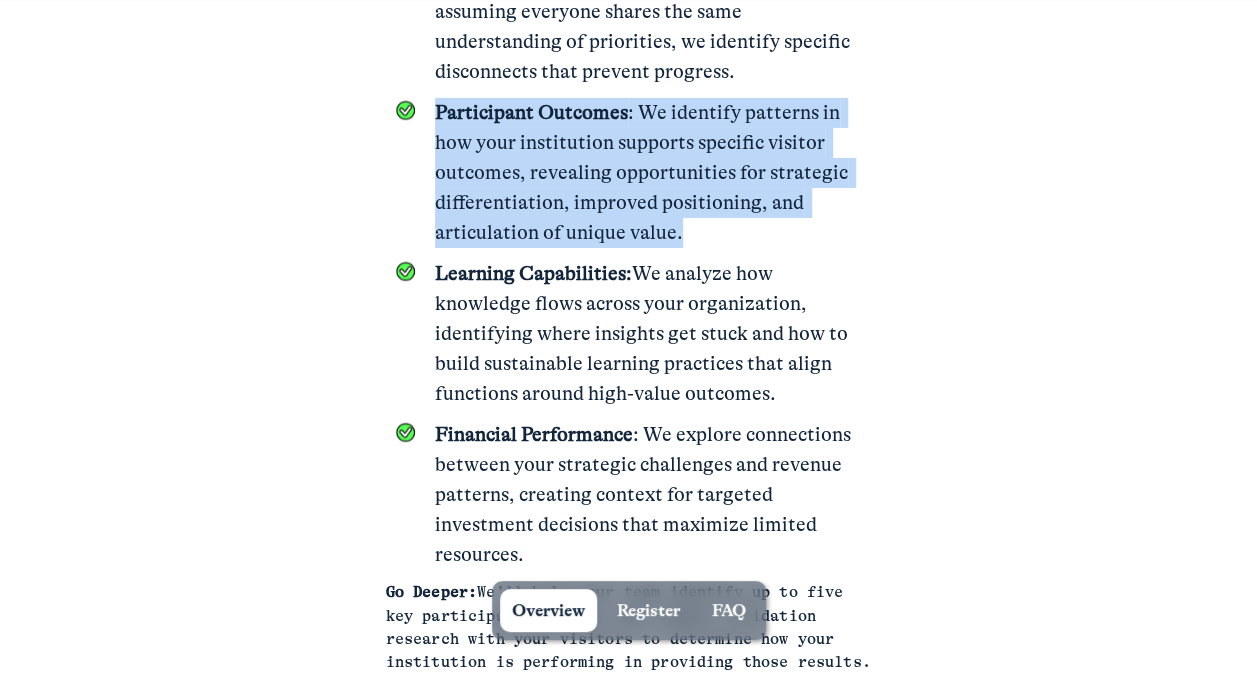 drag, startPoint x: 437, startPoint y: 122, endPoint x: 680, endPoint y: 260, distance: 279.45123 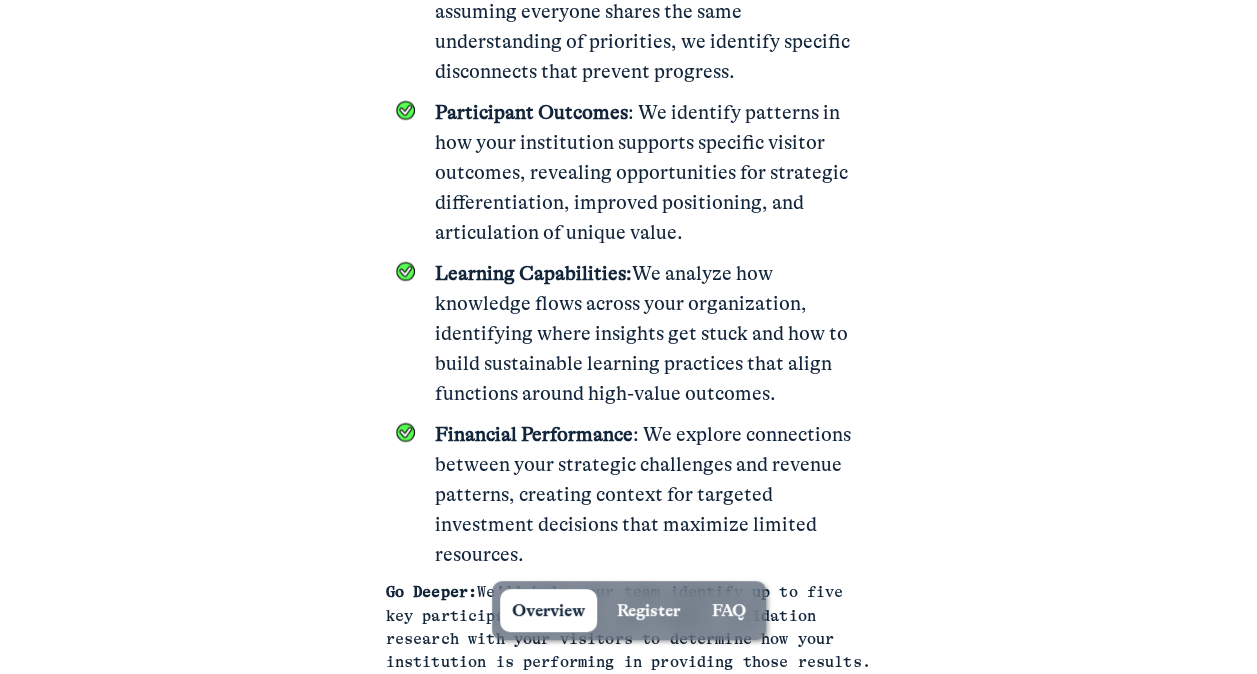 click on "Financial Performance : We explore connections between your strategic challenges and revenue patterns, creating context for targeted investment decisions that maximize limited resources." at bounding box center [653, 495] 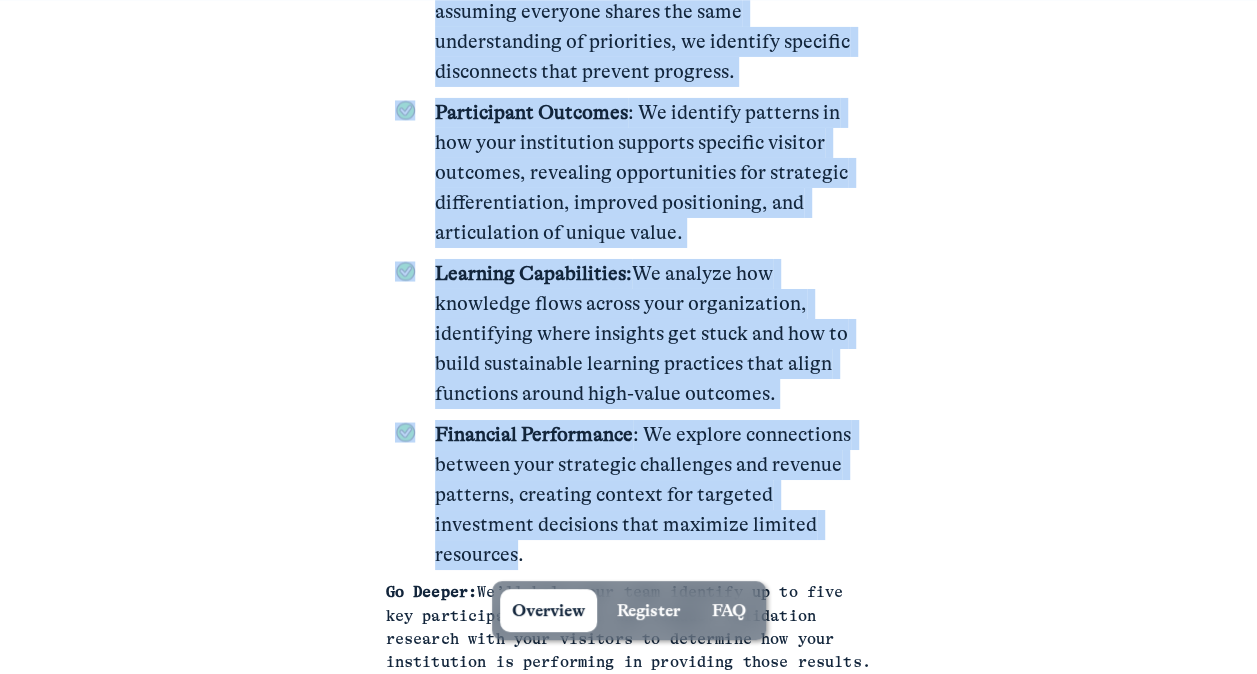 drag, startPoint x: 434, startPoint y: 284, endPoint x: 797, endPoint y: 529, distance: 437.94293 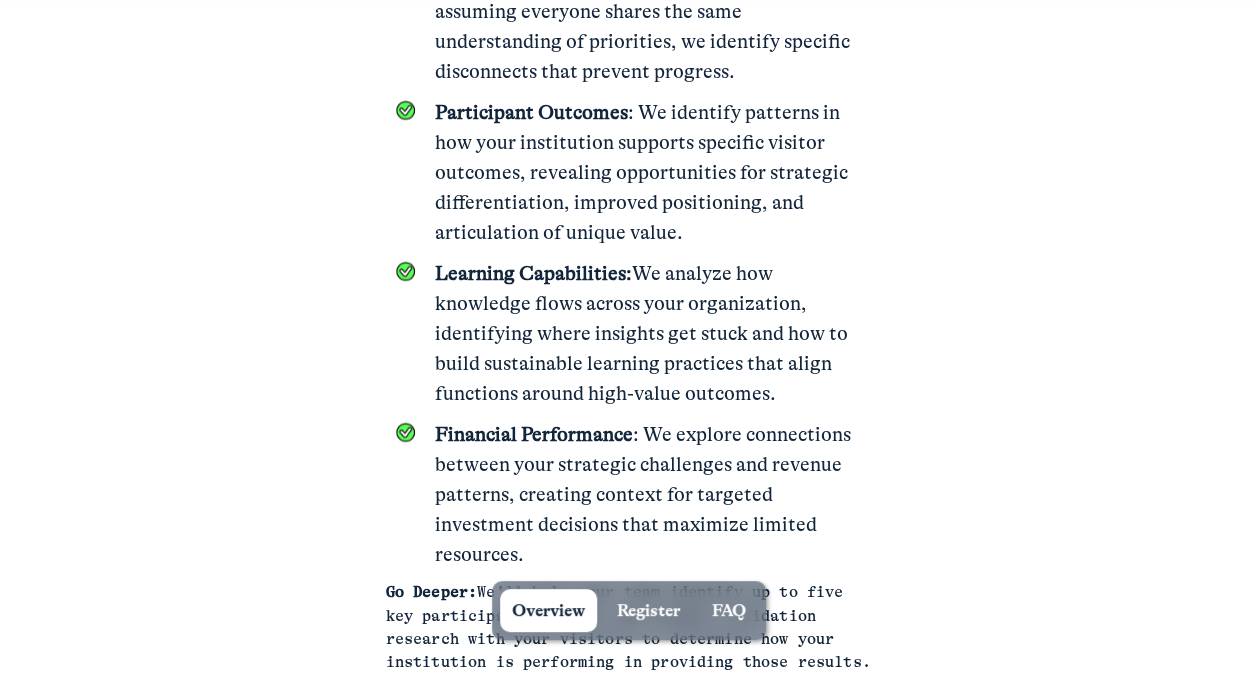 drag, startPoint x: 797, startPoint y: 529, endPoint x: 820, endPoint y: 550, distance: 31.144823 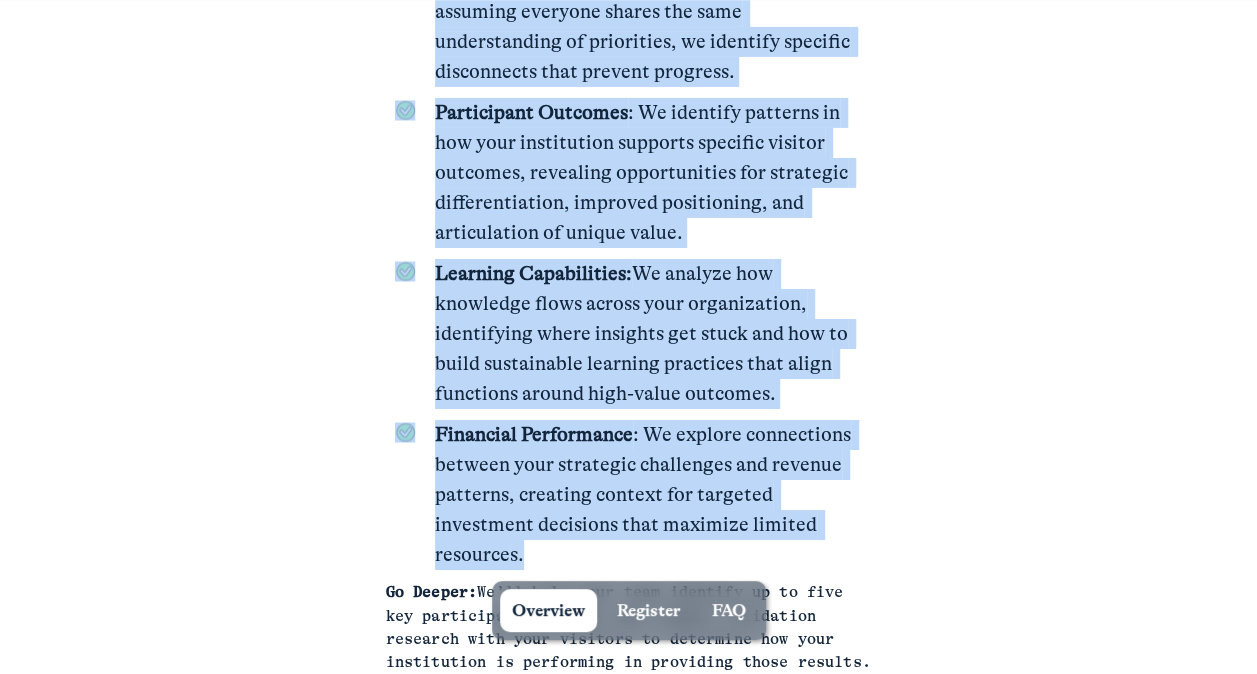 drag, startPoint x: 805, startPoint y: 542, endPoint x: 438, endPoint y: 293, distance: 443.49747 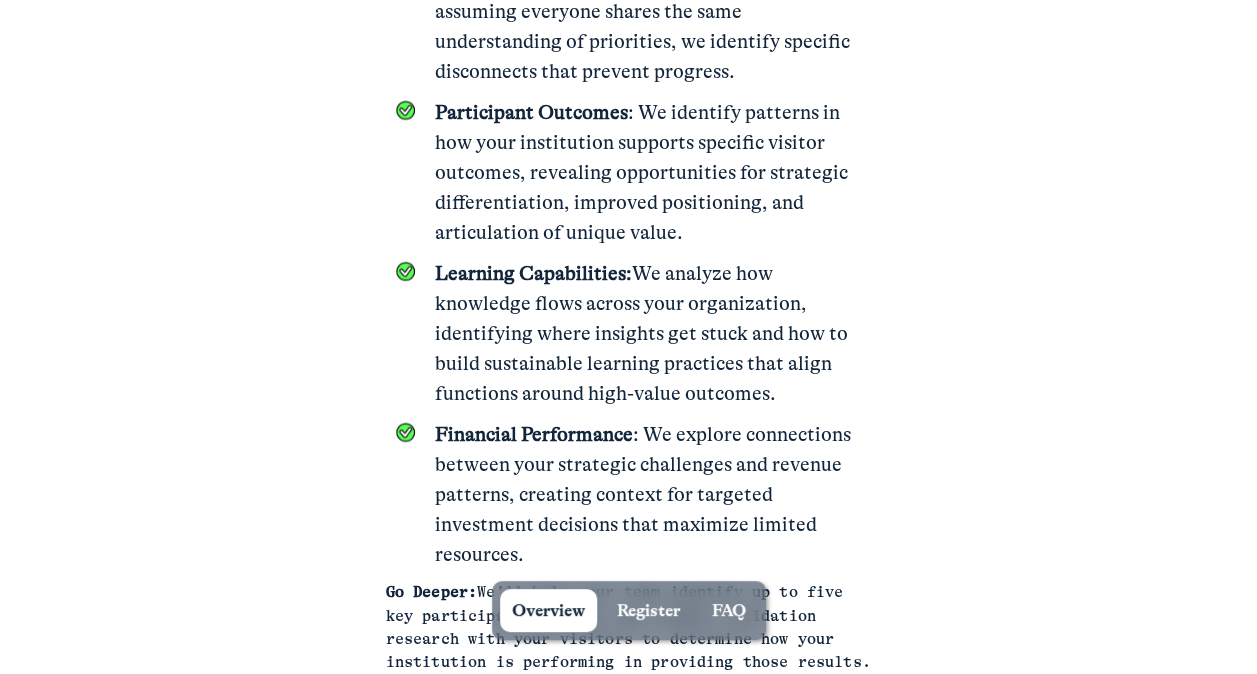 drag, startPoint x: 438, startPoint y: 285, endPoint x: 808, endPoint y: 399, distance: 387.16406 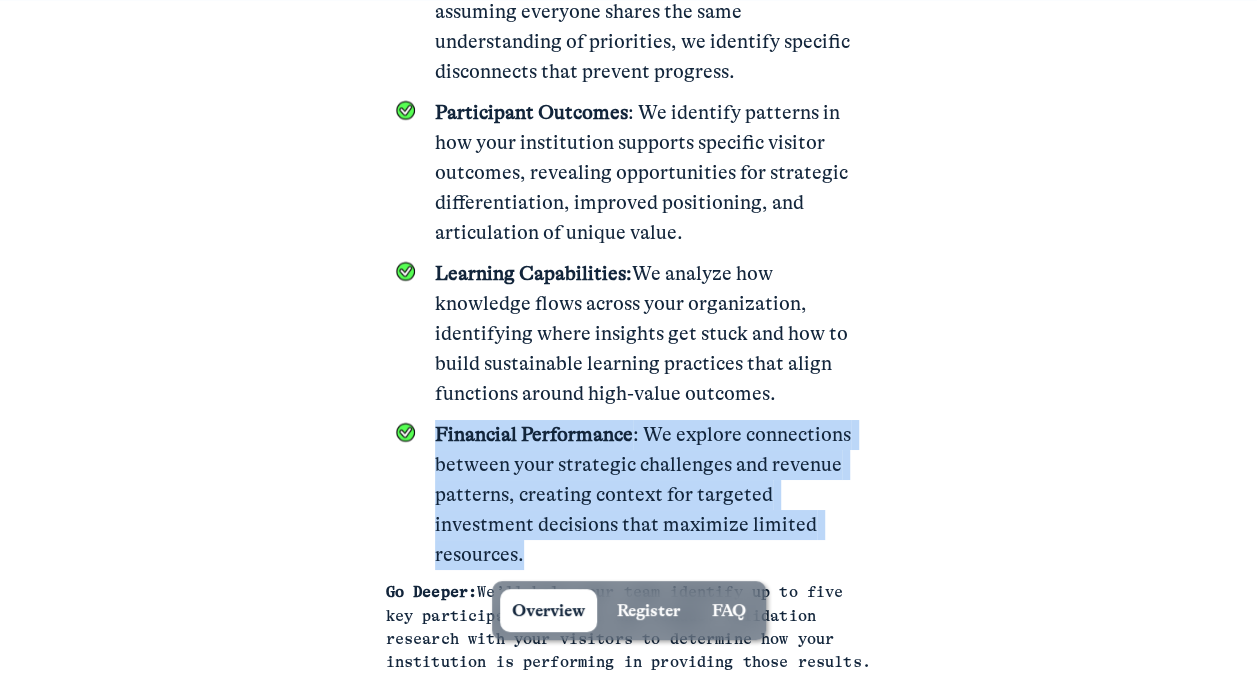 drag, startPoint x: 808, startPoint y: 543, endPoint x: 431, endPoint y: 449, distance: 388.54214 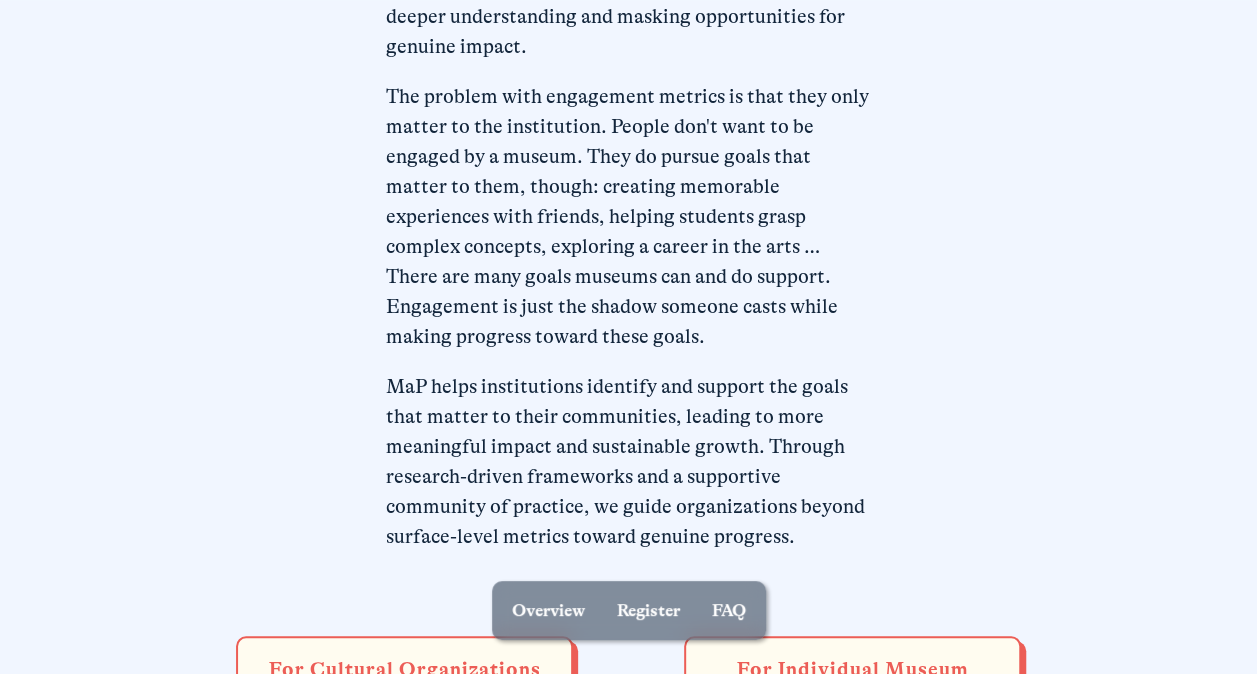 scroll, scrollTop: 594, scrollLeft: 0, axis: vertical 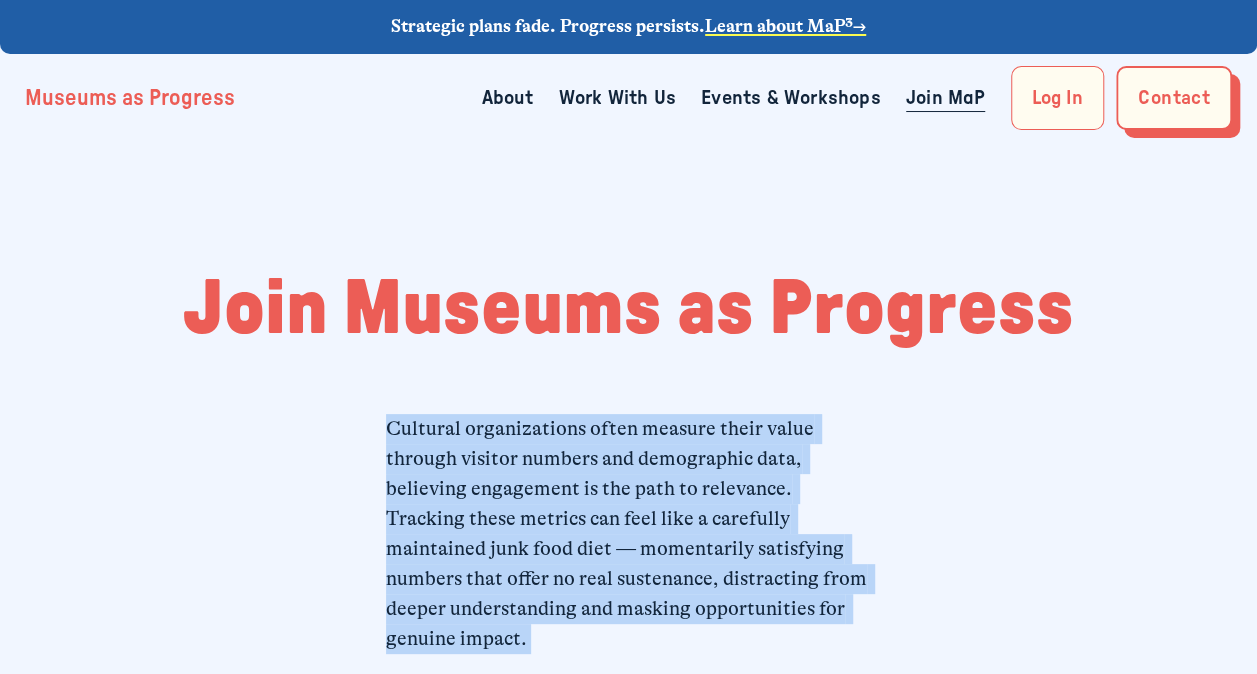 drag, startPoint x: 798, startPoint y: 538, endPoint x: 376, endPoint y: 433, distance: 434.86664 